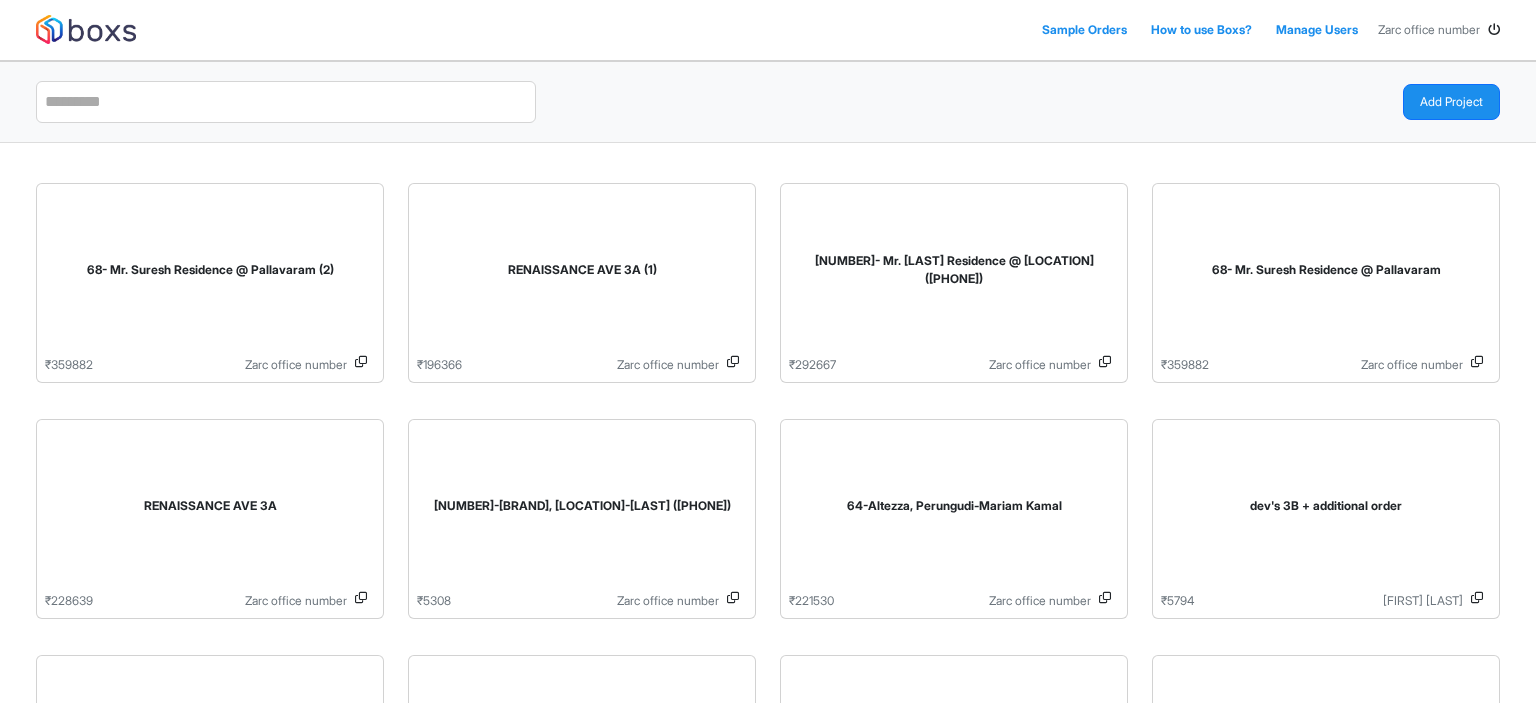 scroll, scrollTop: 0, scrollLeft: 0, axis: both 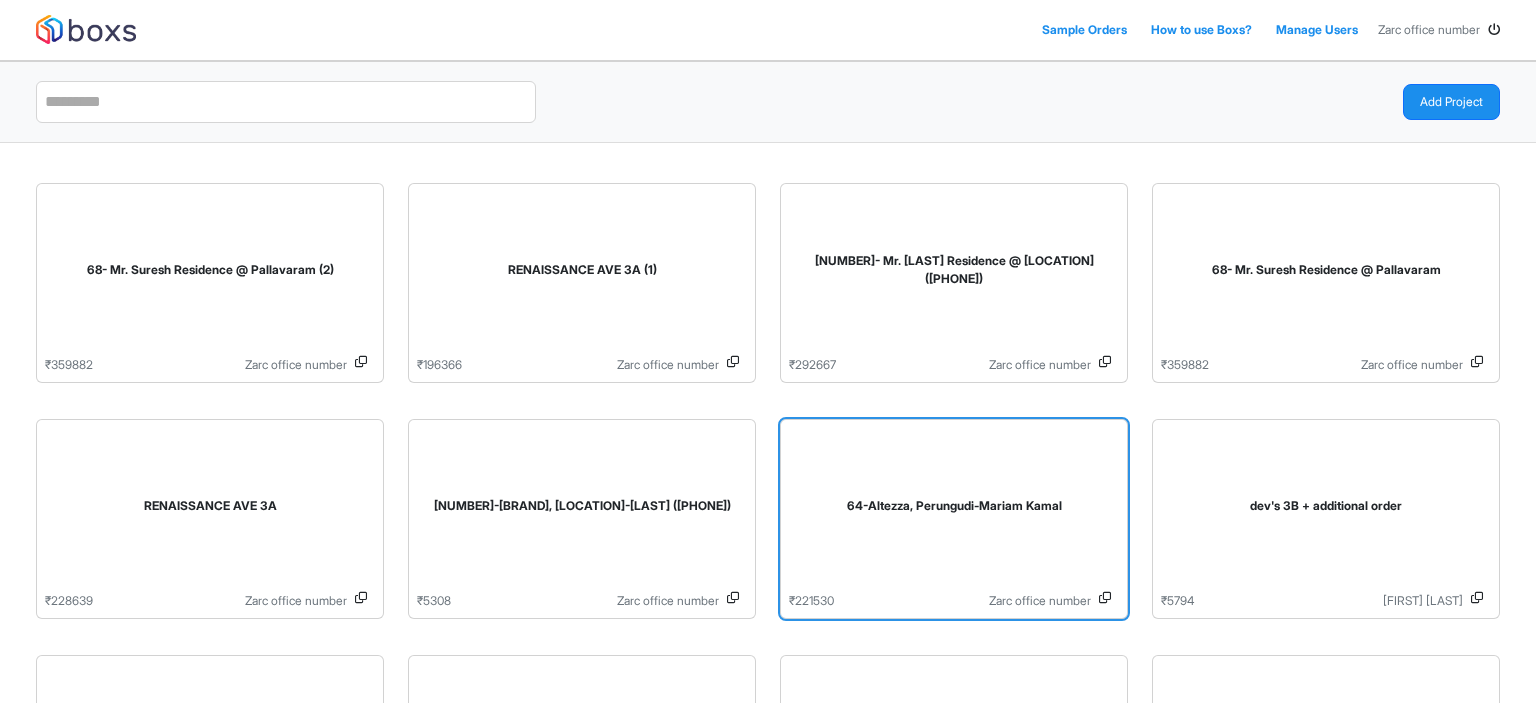 click on "64-Altezza, Perungudi-Mariam Kamal" at bounding box center (954, 510) 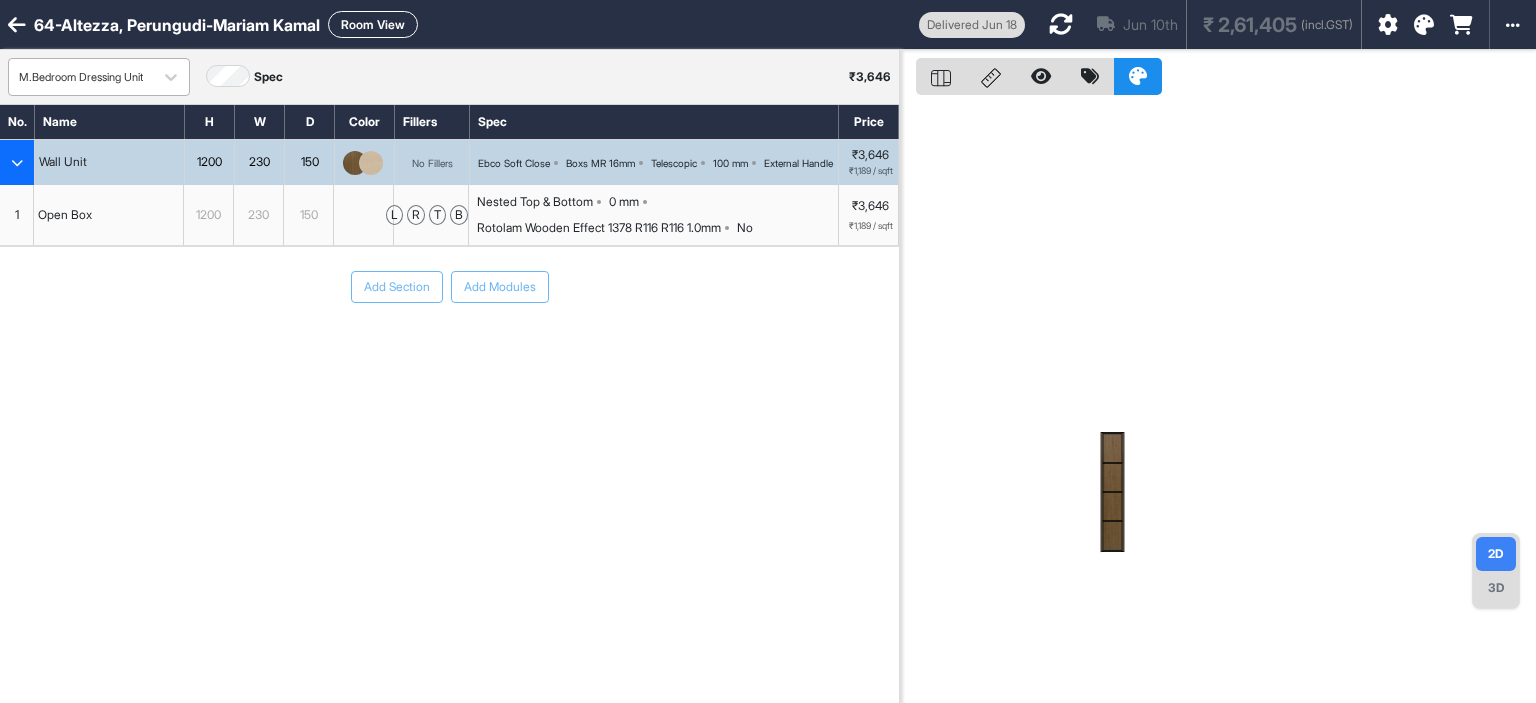 click on "M.Bedroom Dressing Unit" at bounding box center (81, 77) 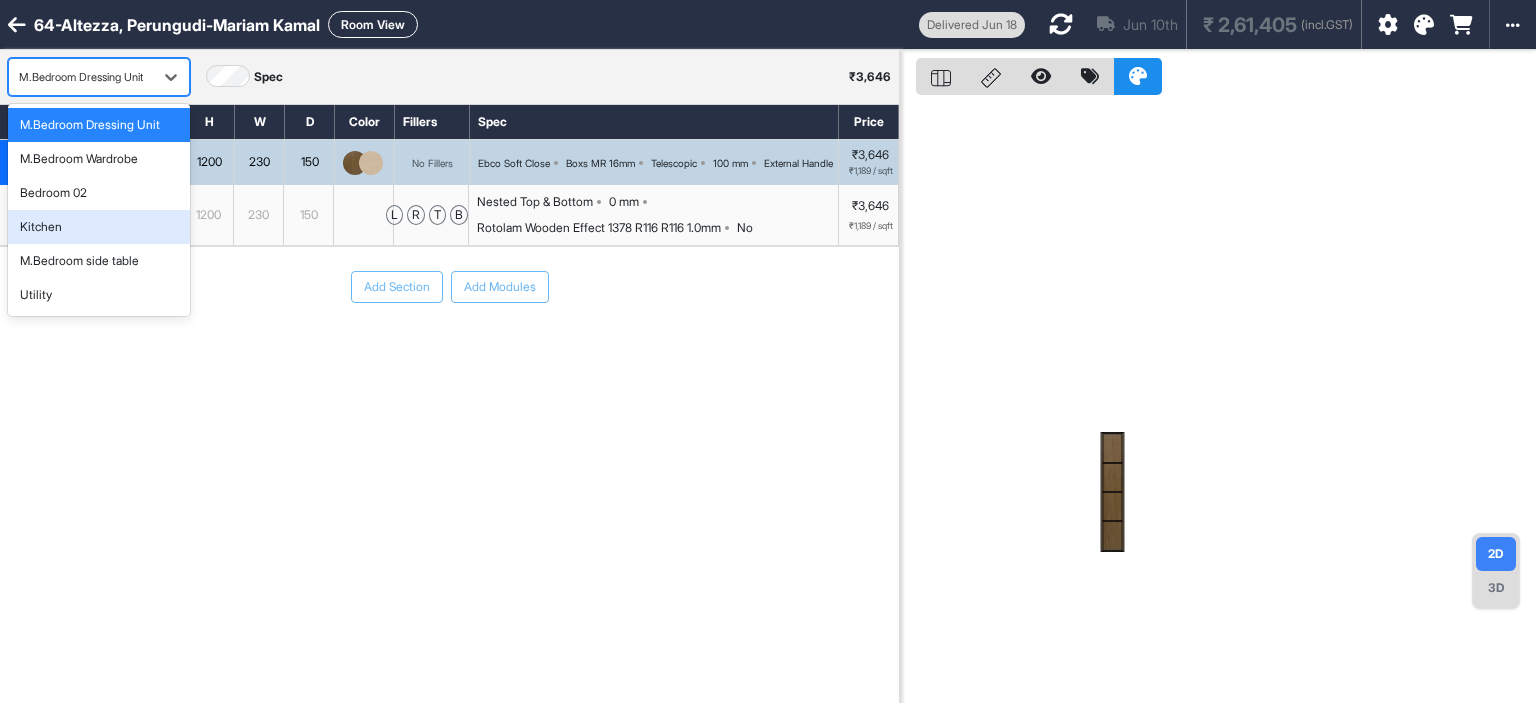 click on "Kitchen" at bounding box center [41, 227] 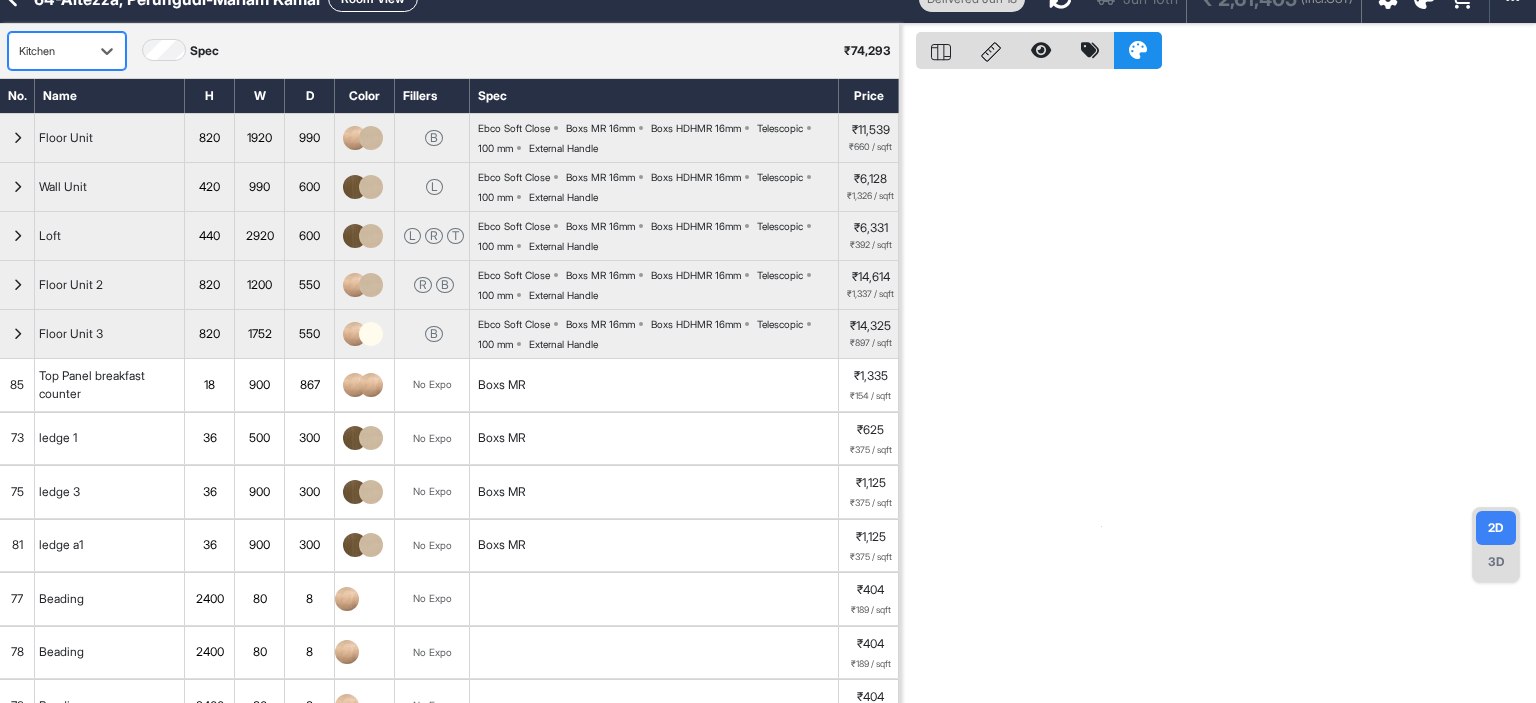 scroll, scrollTop: 0, scrollLeft: 0, axis: both 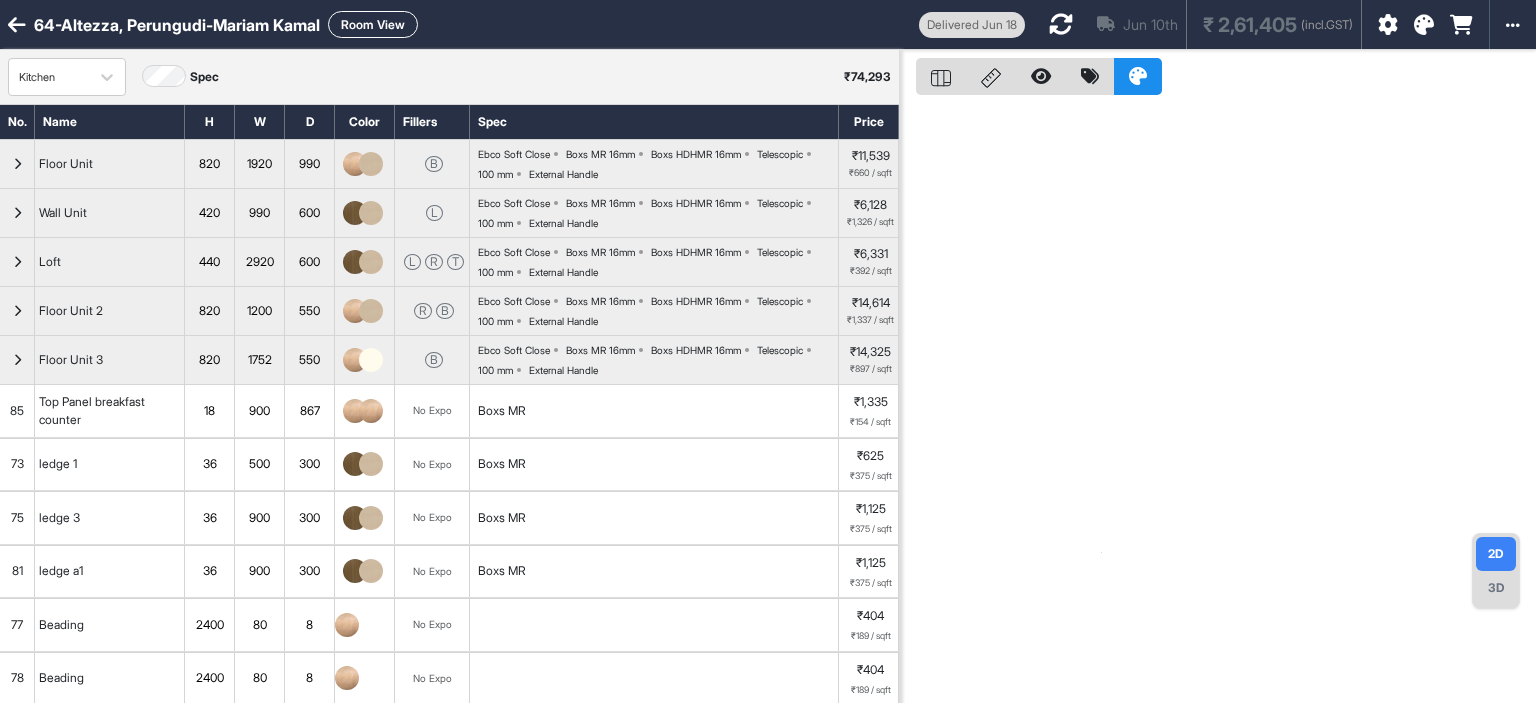 click on "Room View" at bounding box center (373, 24) 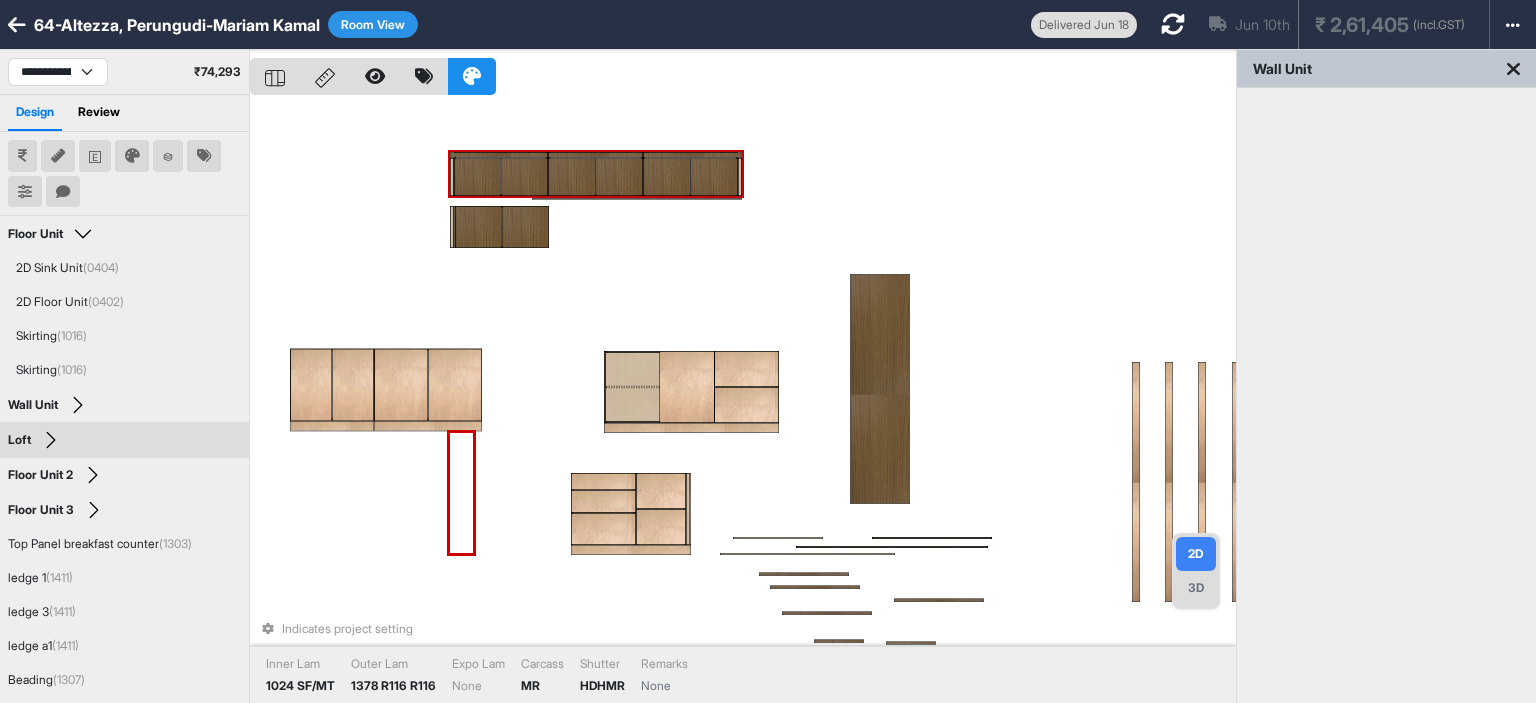 click on "Indicates project setting Inner Lam 1024 SF/MT Outer Lam 1378 R116 R116 Expo Lam None Carcass MR Shutter HDHMR Remarks None" at bounding box center (743, 401) 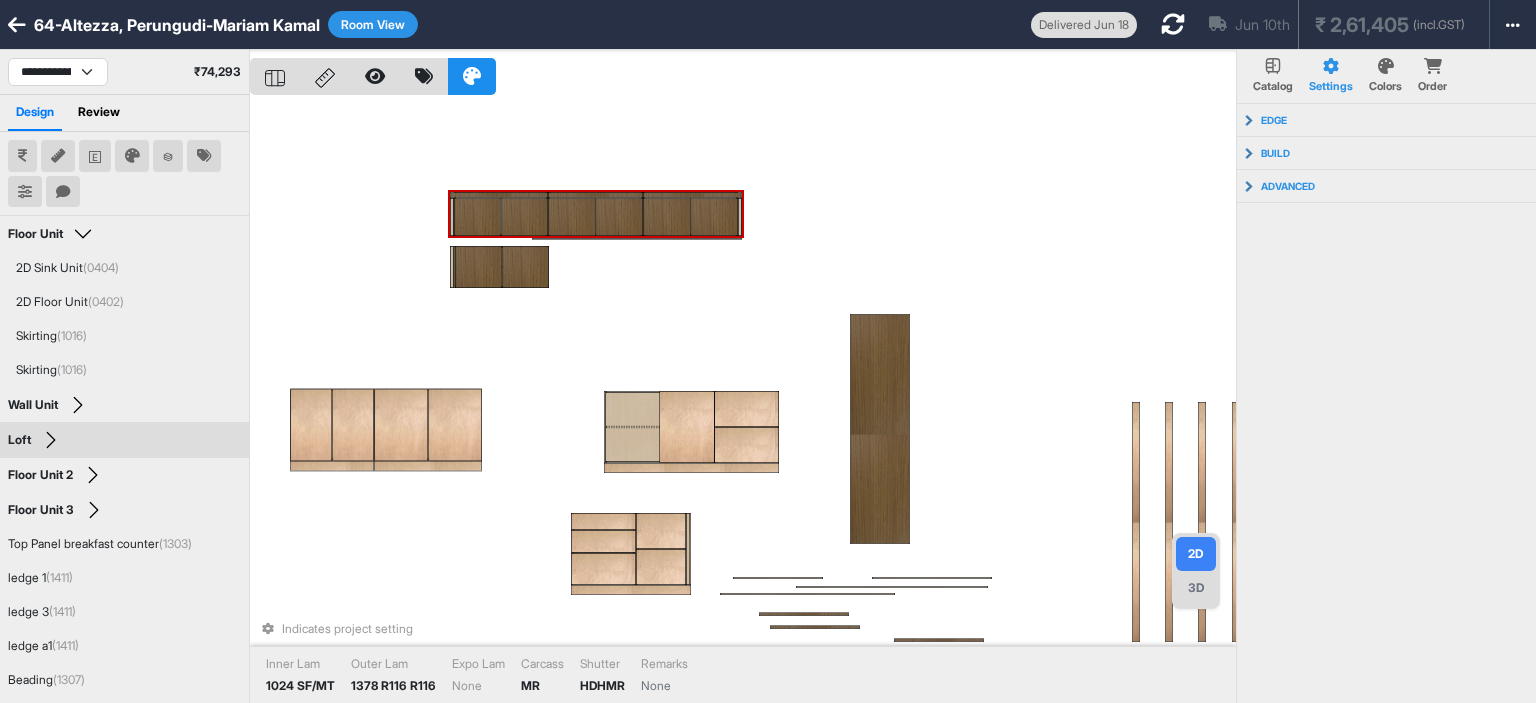 click at bounding box center [619, 217] 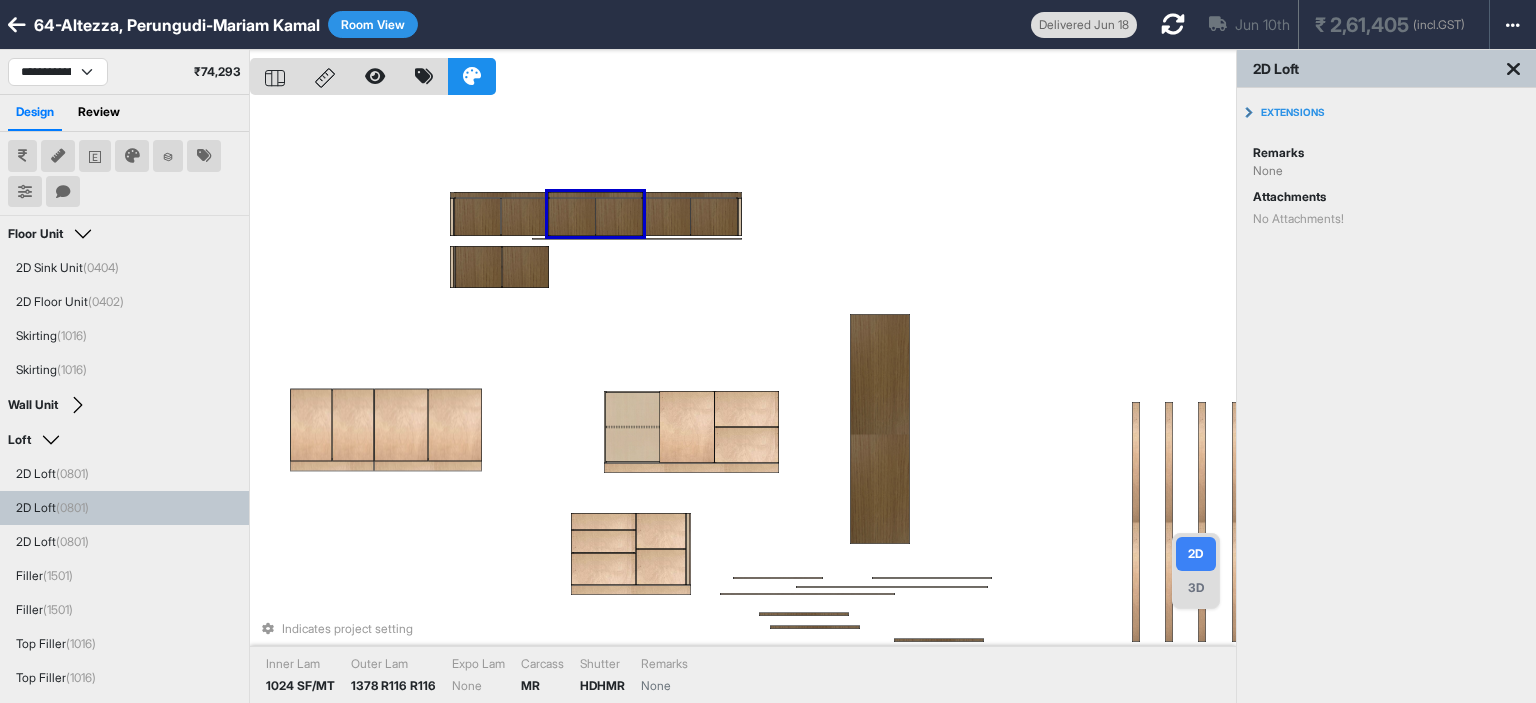 click at bounding box center (619, 217) 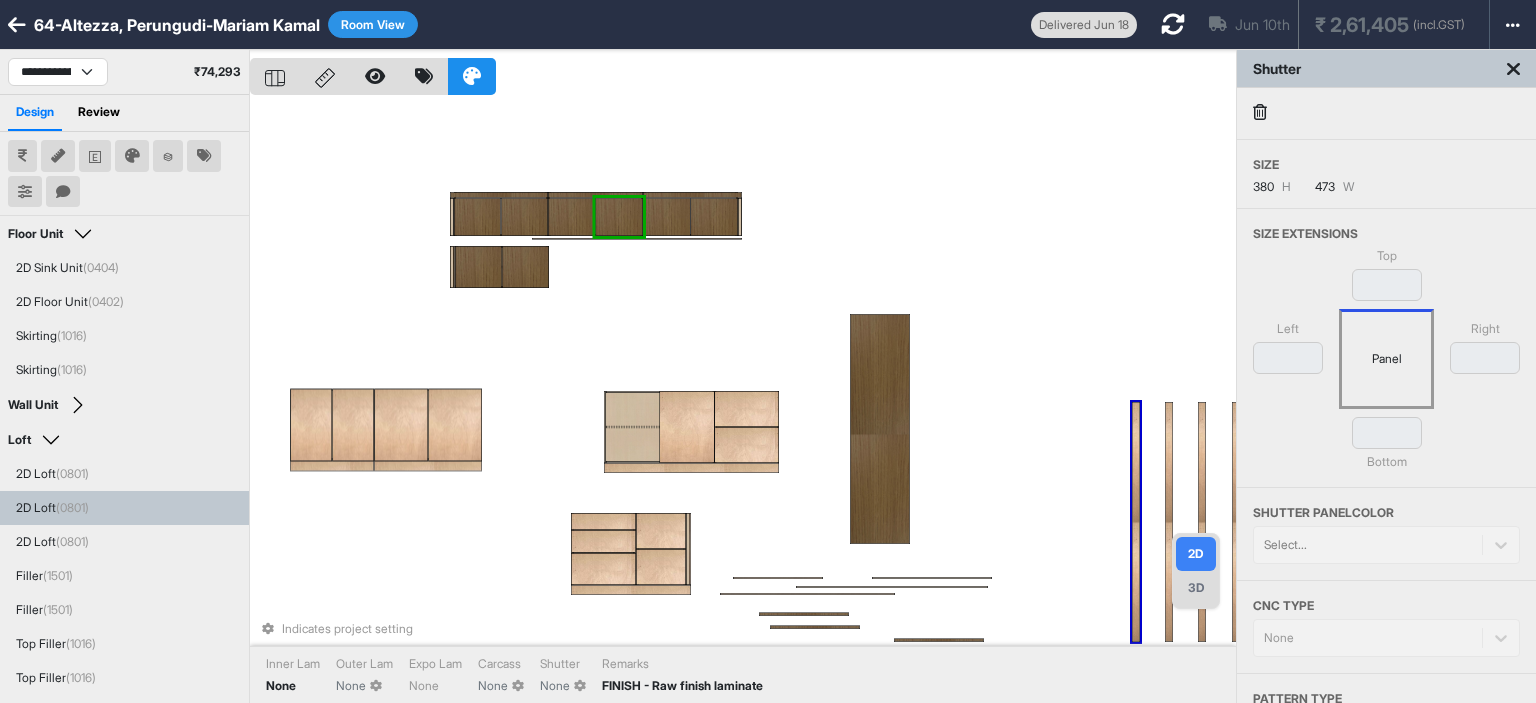 scroll, scrollTop: 11, scrollLeft: 0, axis: vertical 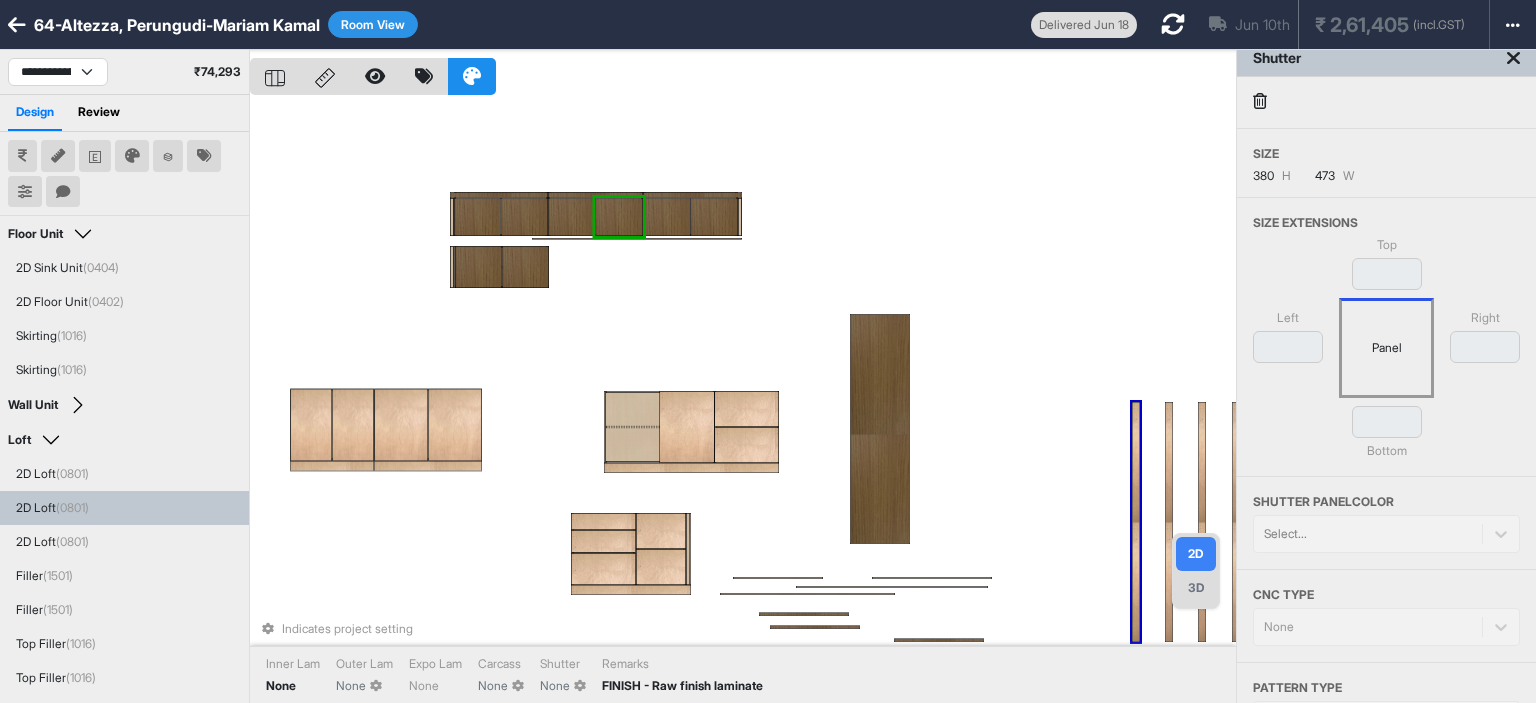 click on "Select..." at bounding box center (1386, 534) 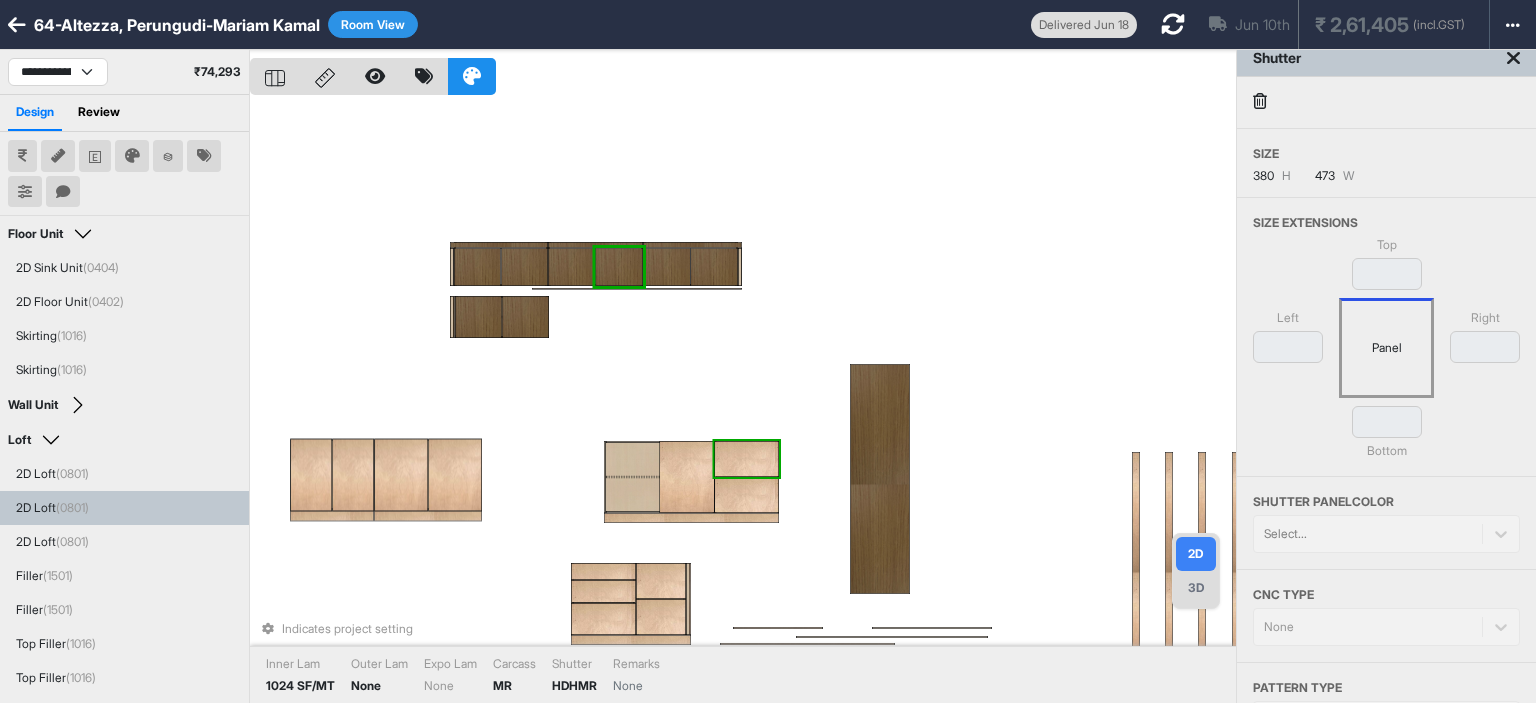click on "Room View" at bounding box center [373, 24] 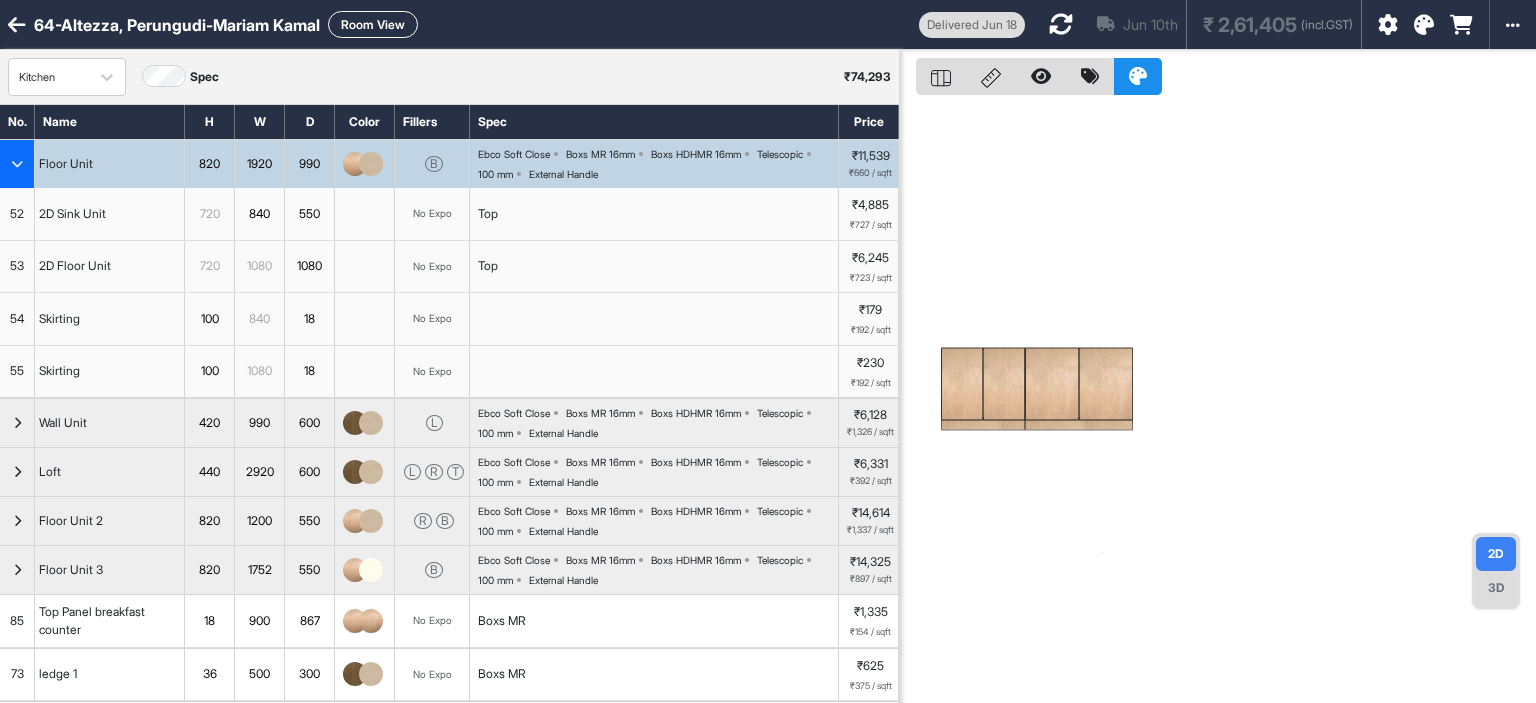 click at bounding box center (17, 164) 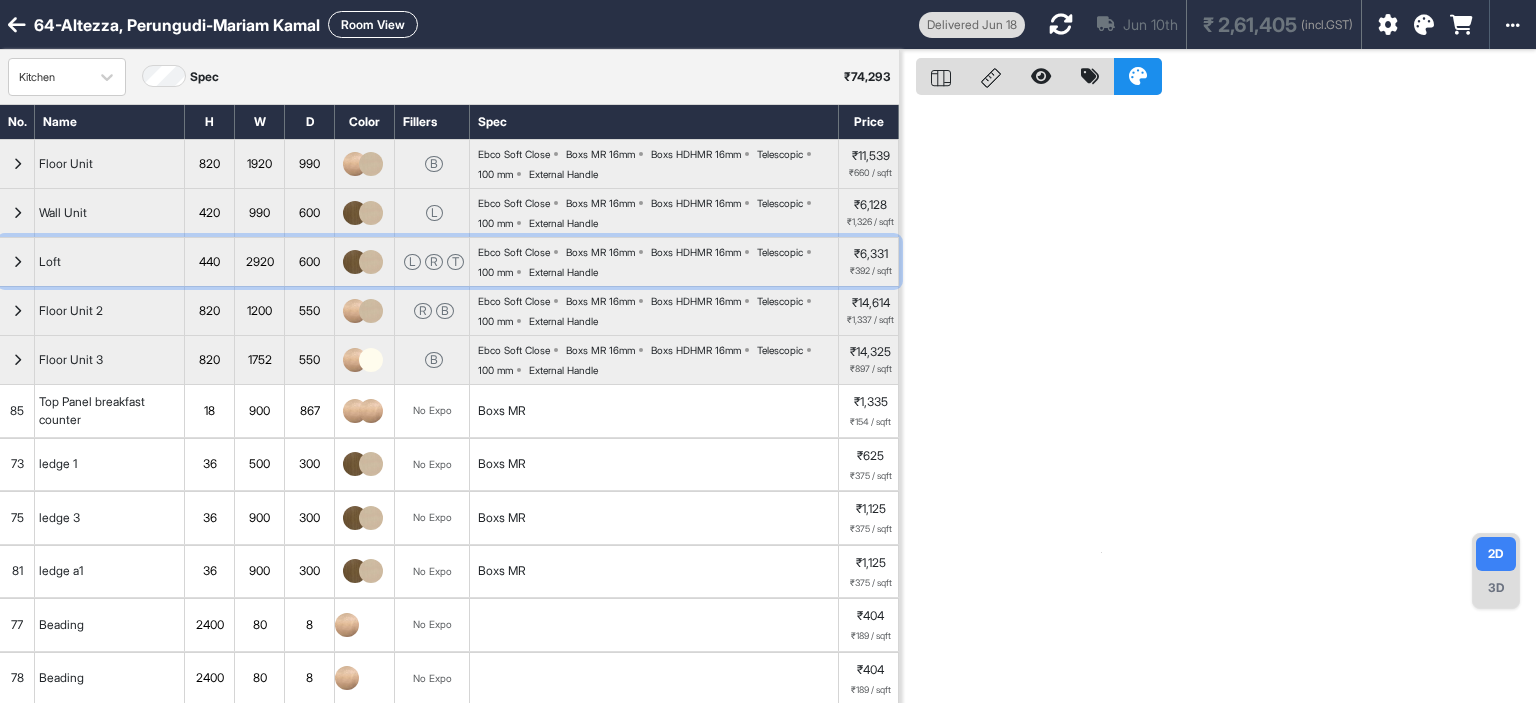 click on "Loft" at bounding box center [50, 262] 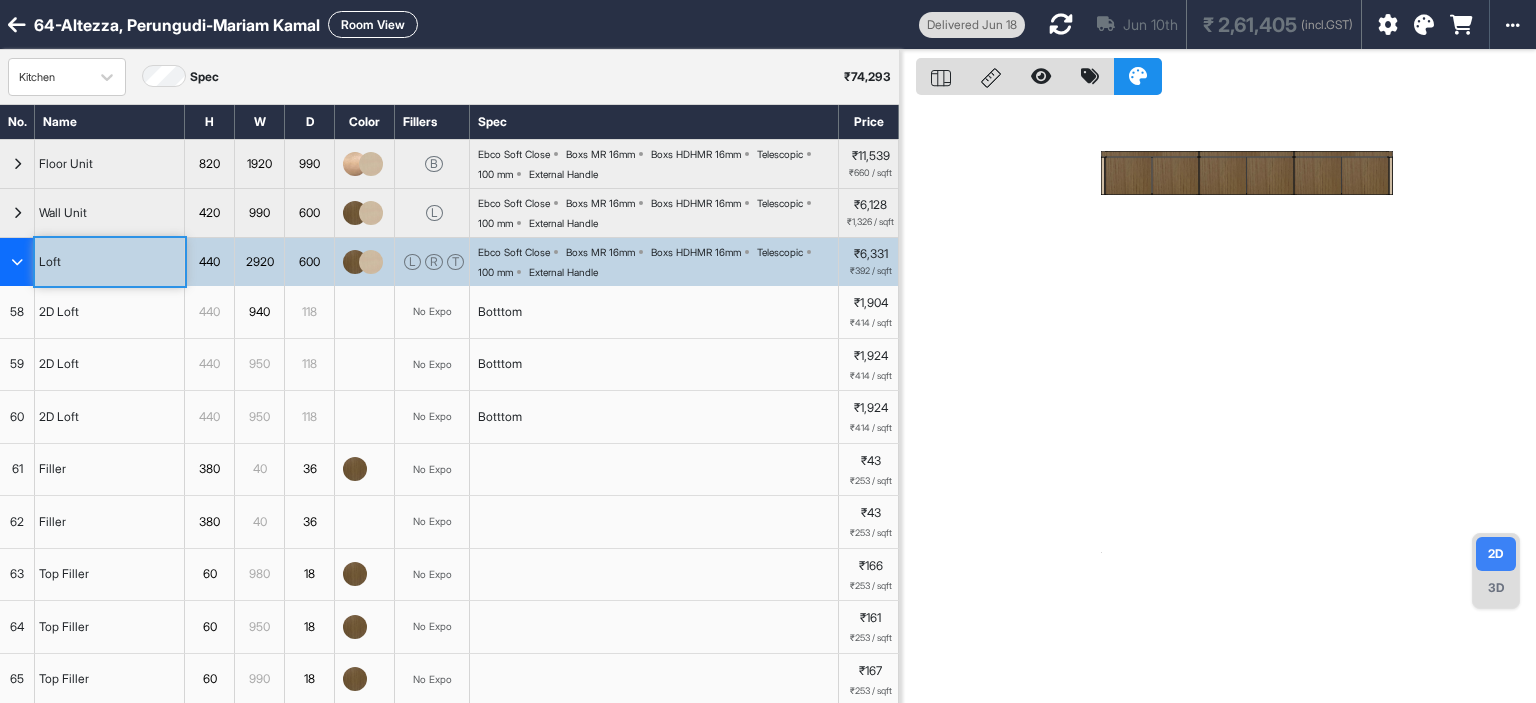 click at bounding box center (1222, 176) 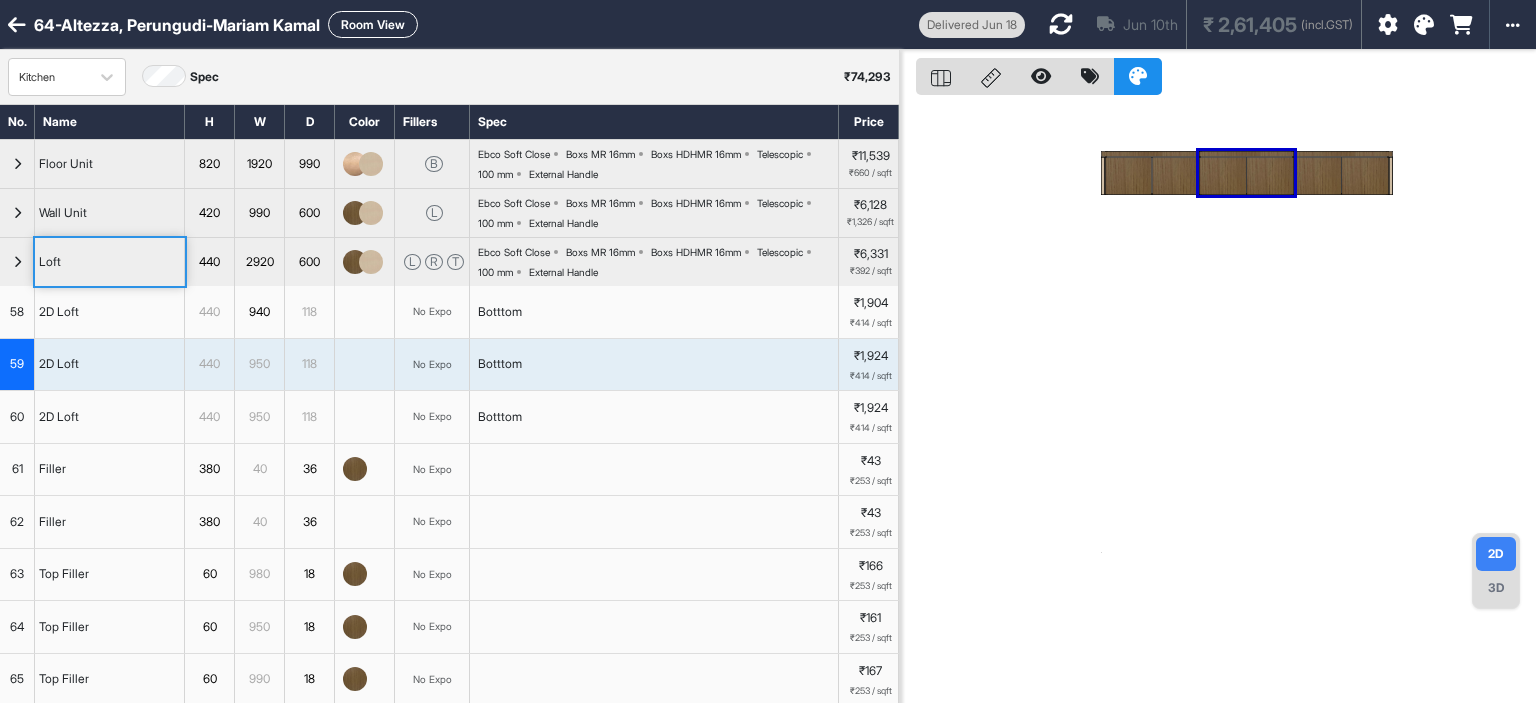click on "Ebco Soft Close Boxs MR 16mm Boxs HDHMR 16mm Telescopic 100 mm External Handle" at bounding box center [658, 262] 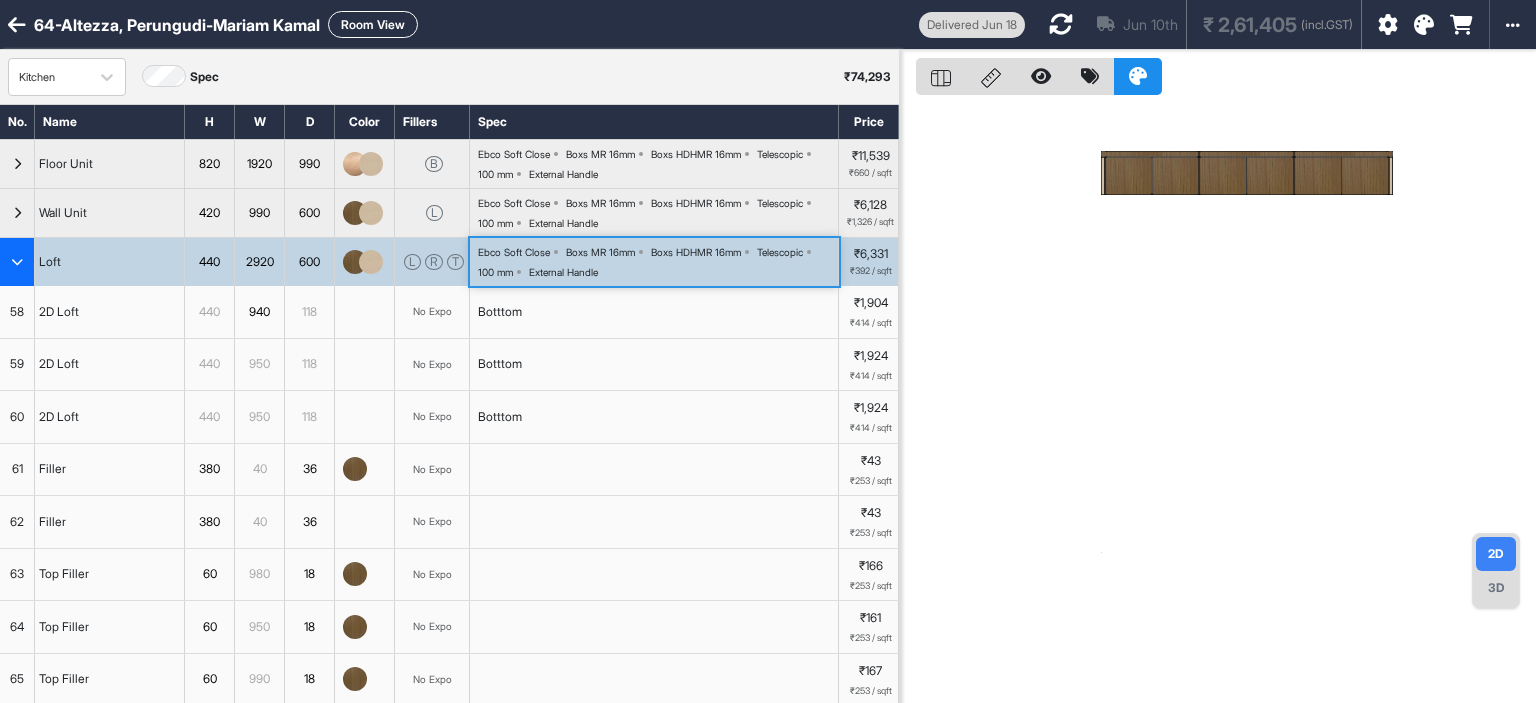 click on "Ebco Soft Close Boxs MR 16mm Boxs HDHMR 16mm Telescopic 100 mm External Handle" at bounding box center [658, 262] 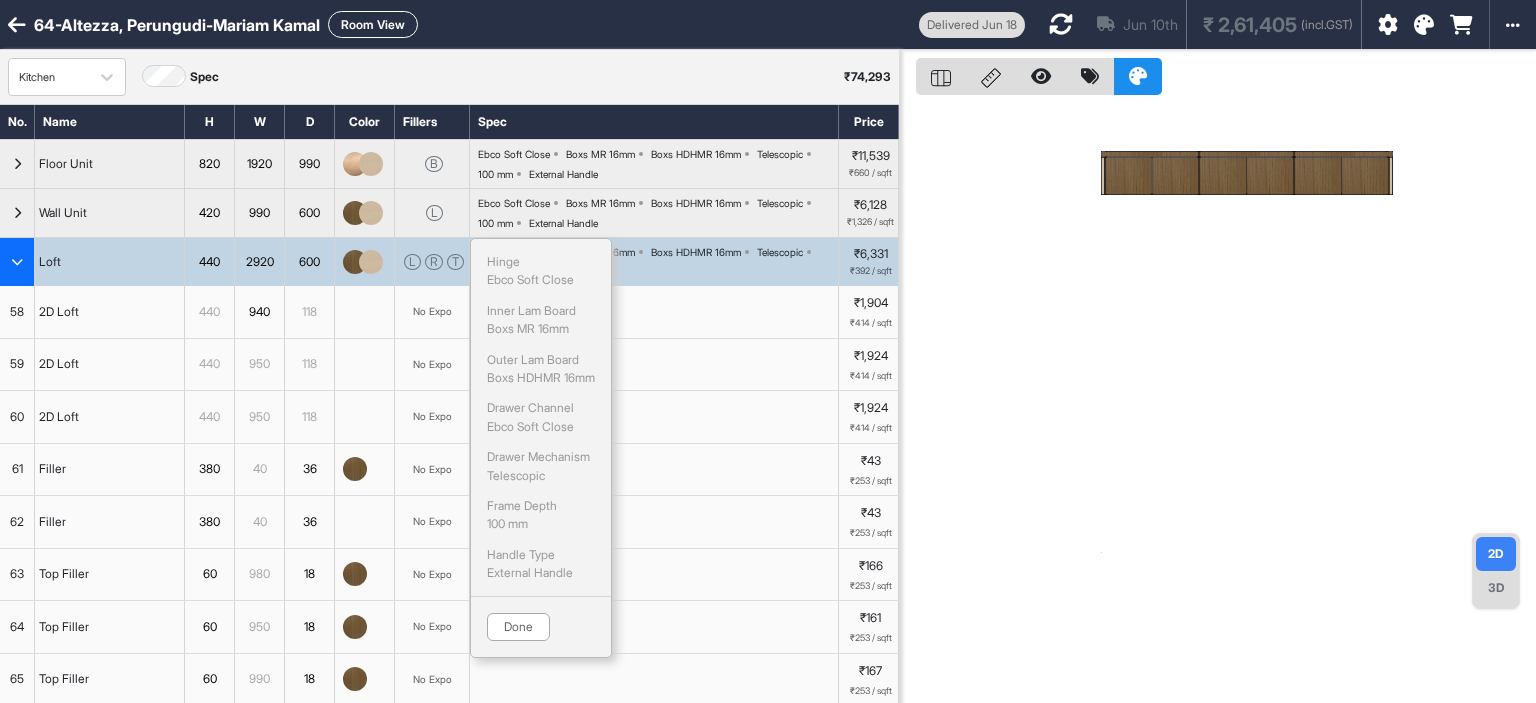 click on "External Handle" at bounding box center (541, 280) 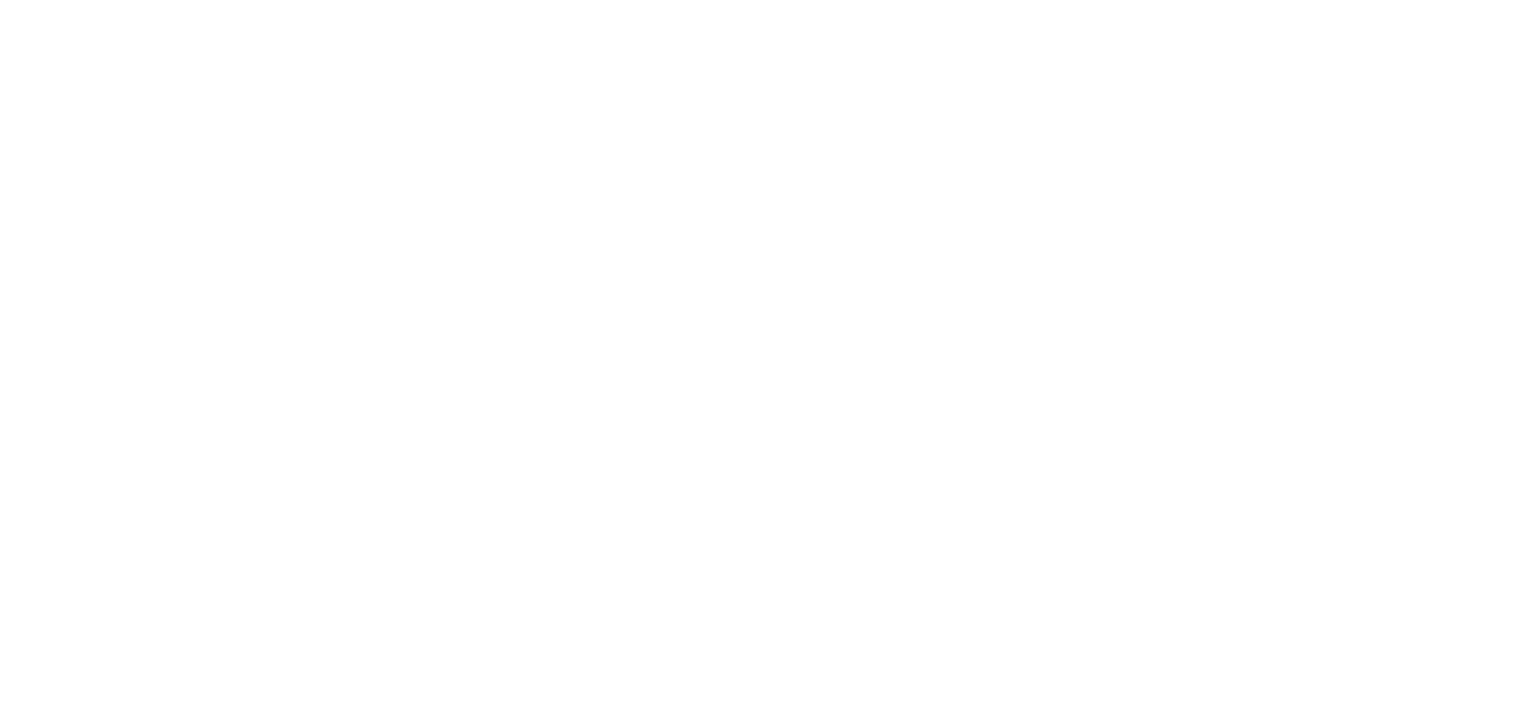 scroll, scrollTop: 0, scrollLeft: 0, axis: both 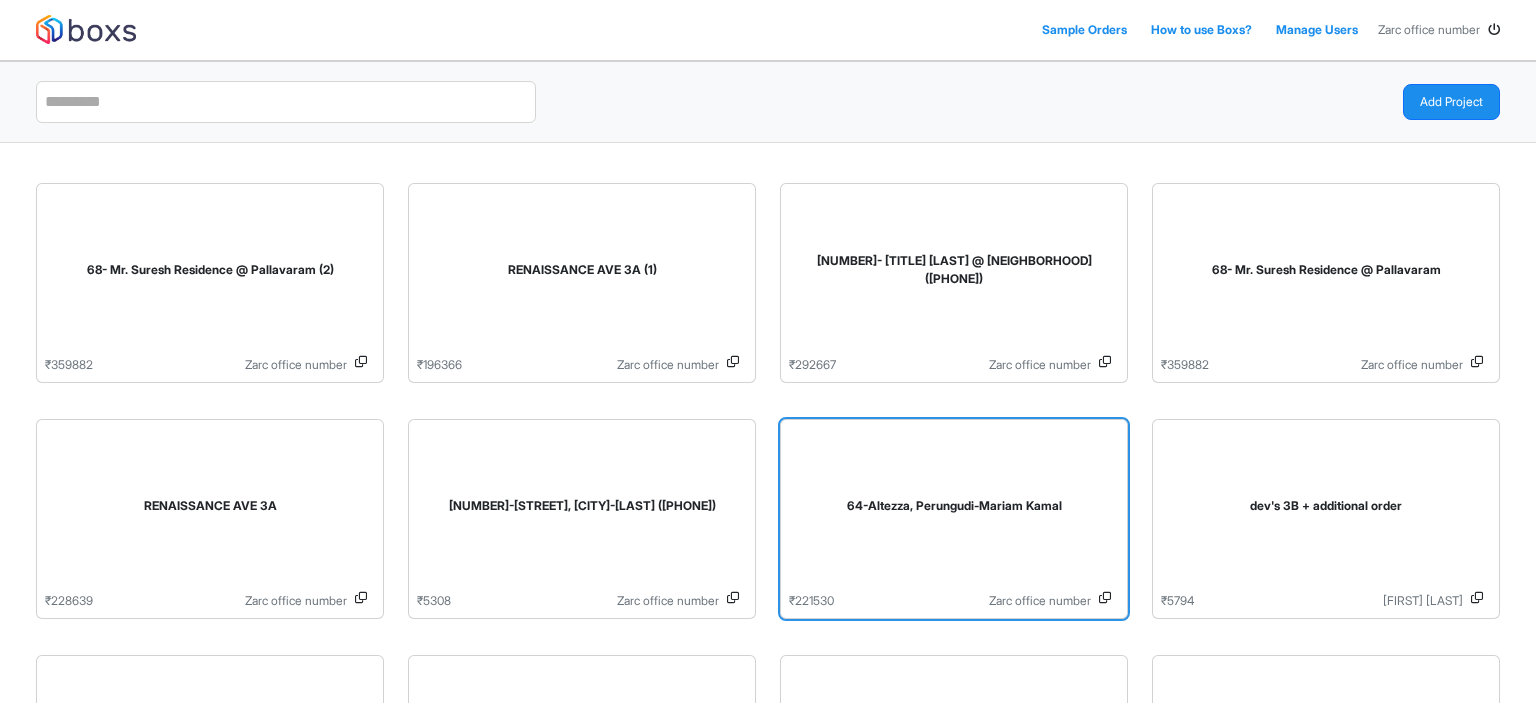 click on "64-Altezza, Perungudi-Mariam Kamal" at bounding box center (954, 506) 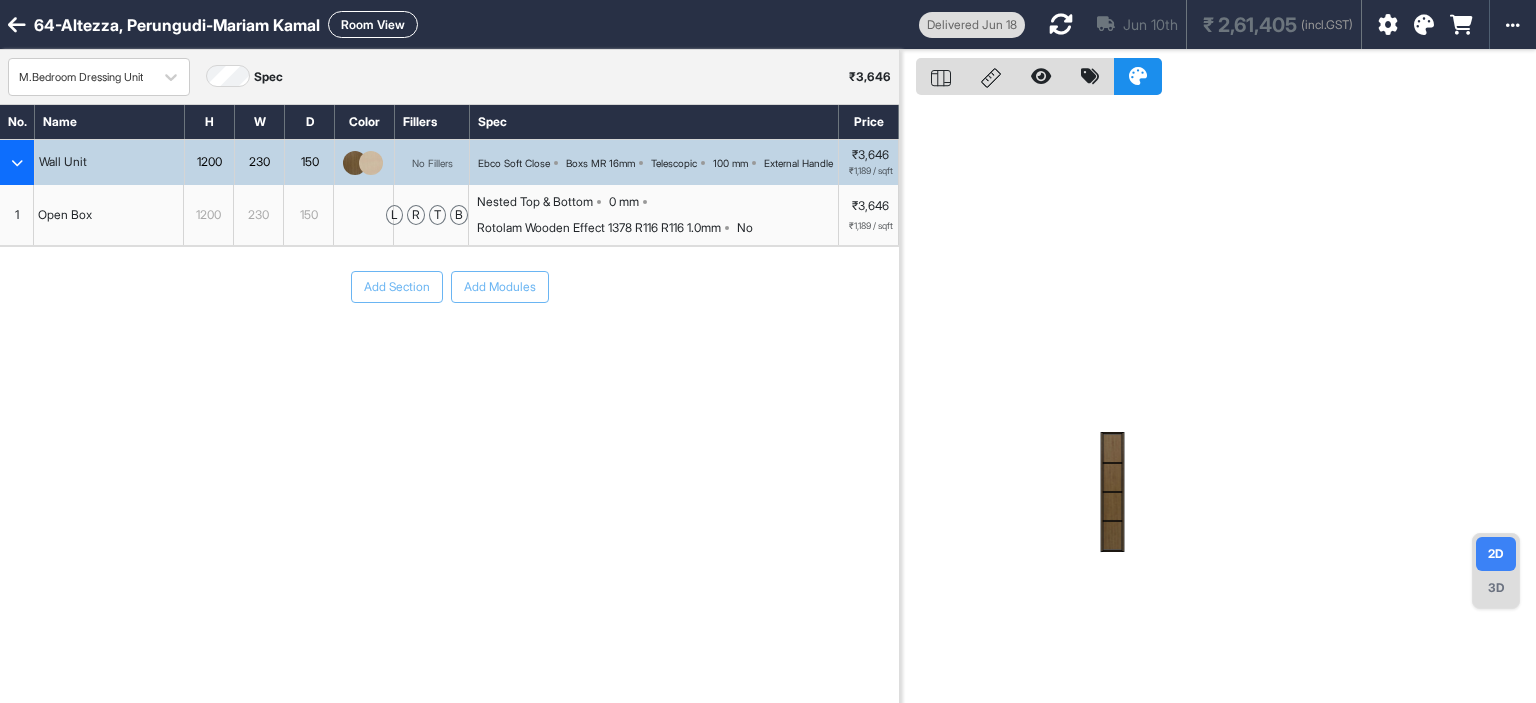 click on "Room View" at bounding box center [373, 24] 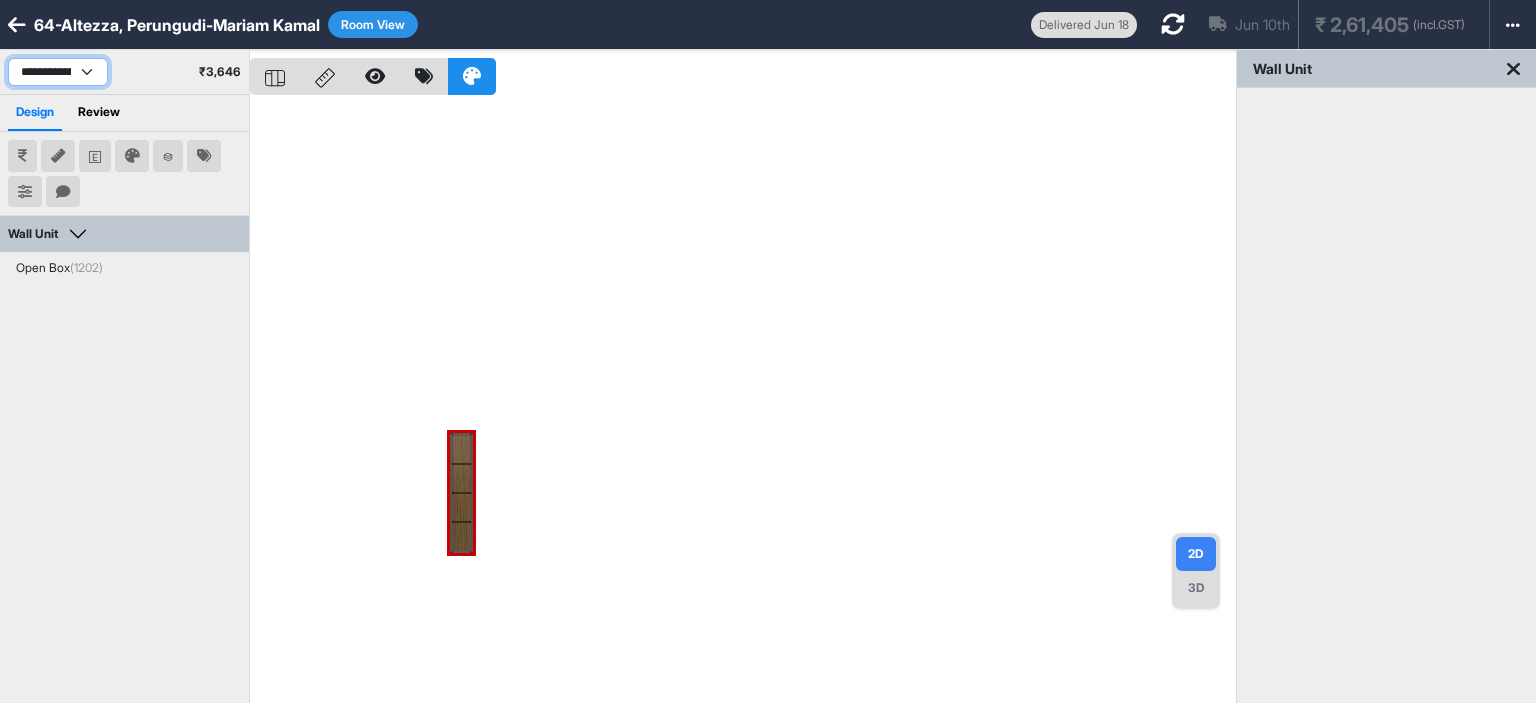 click on "**********" at bounding box center [58, 72] 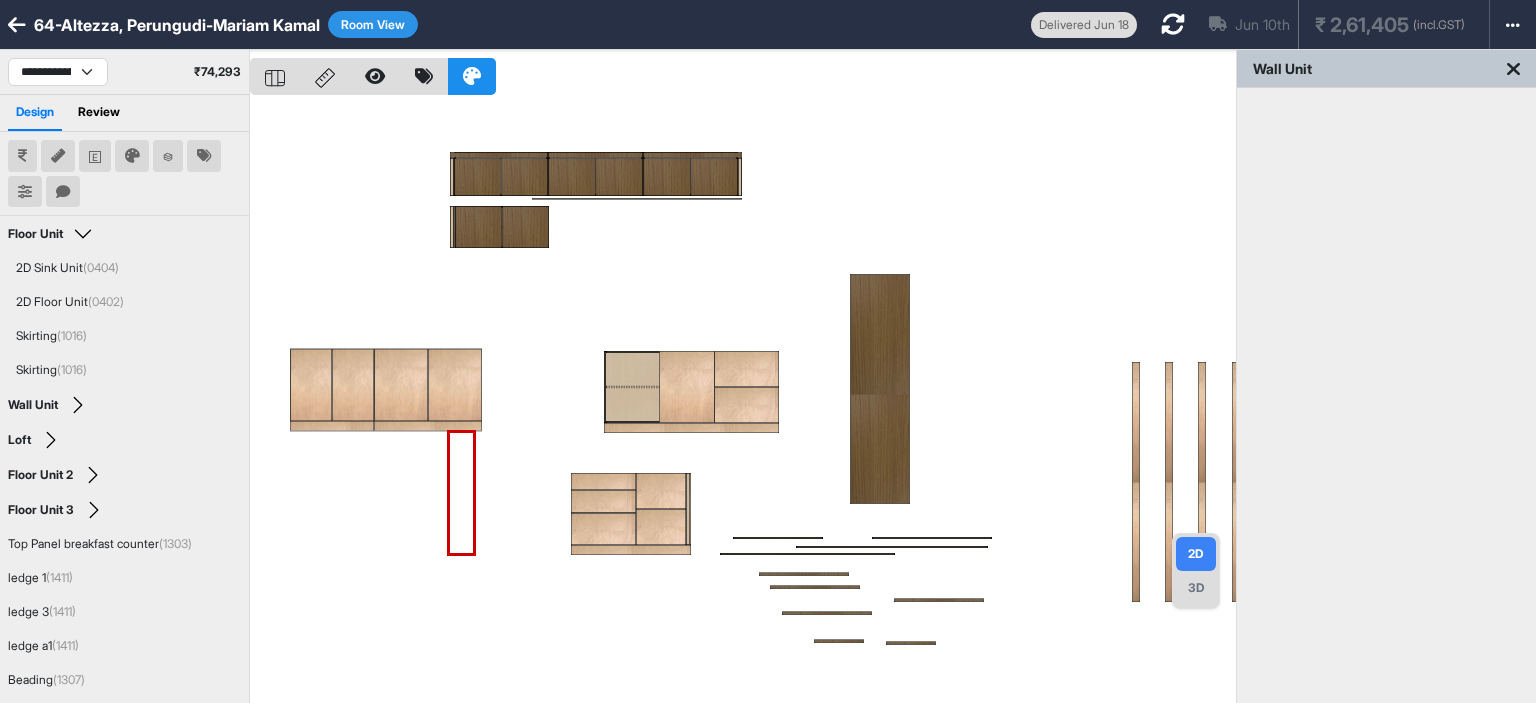 click at bounding box center (743, 401) 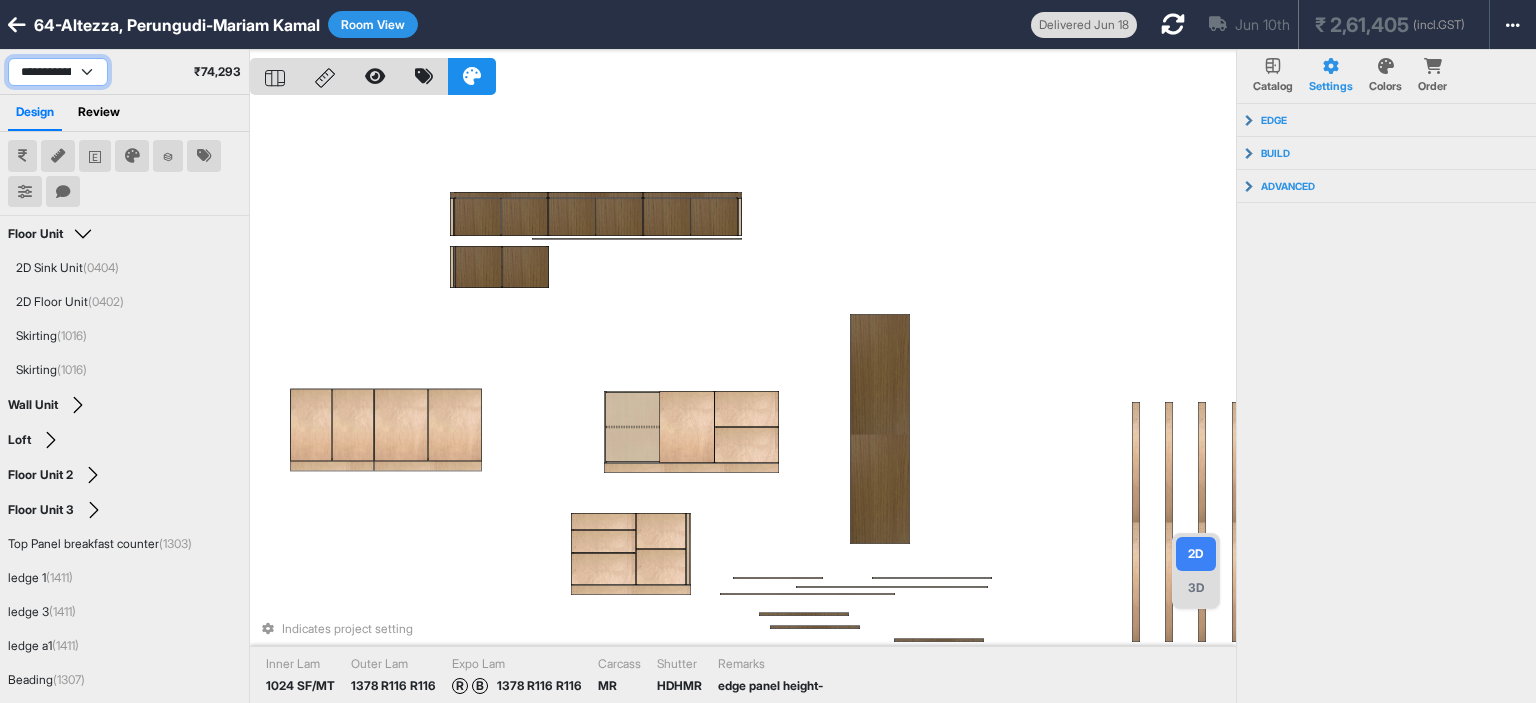 click on "**********" at bounding box center (58, 72) 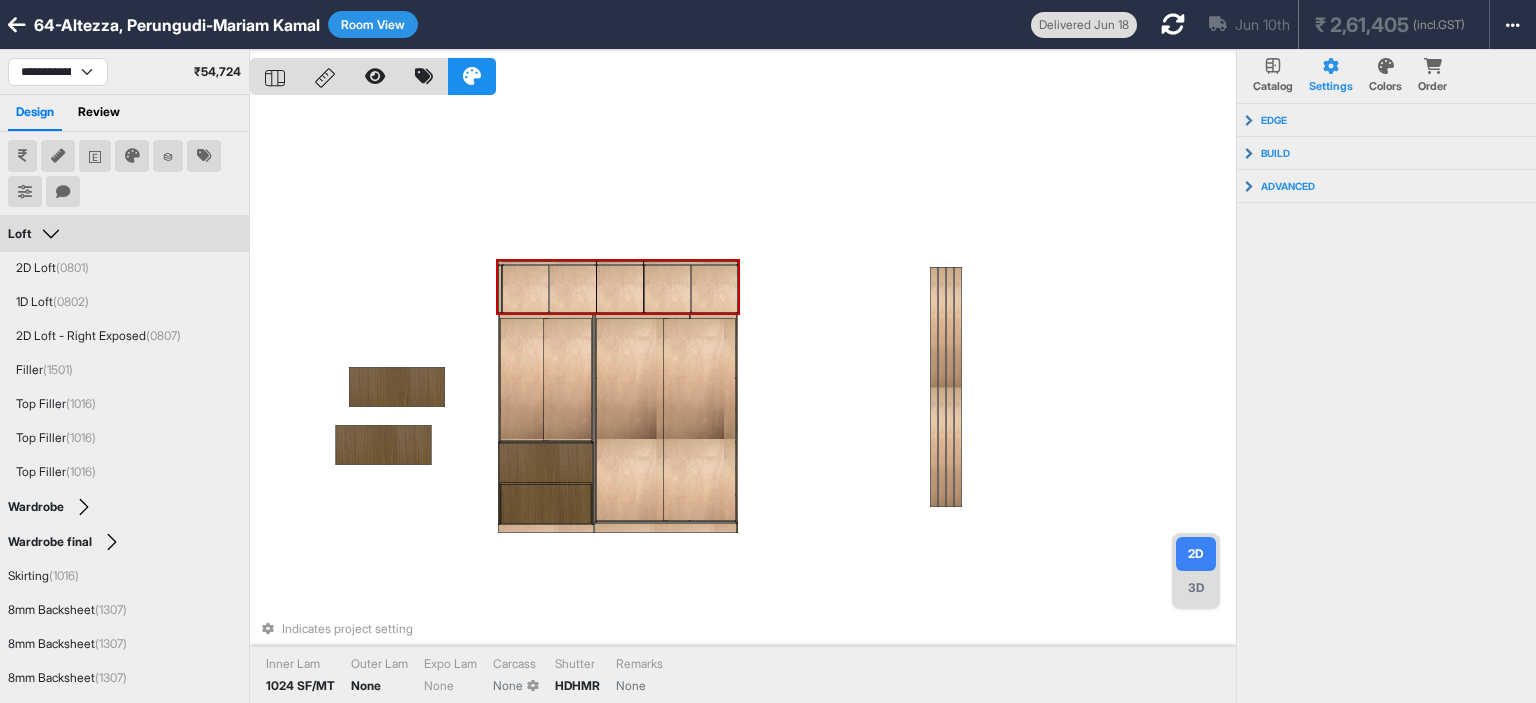 click on "3D" at bounding box center (1196, 588) 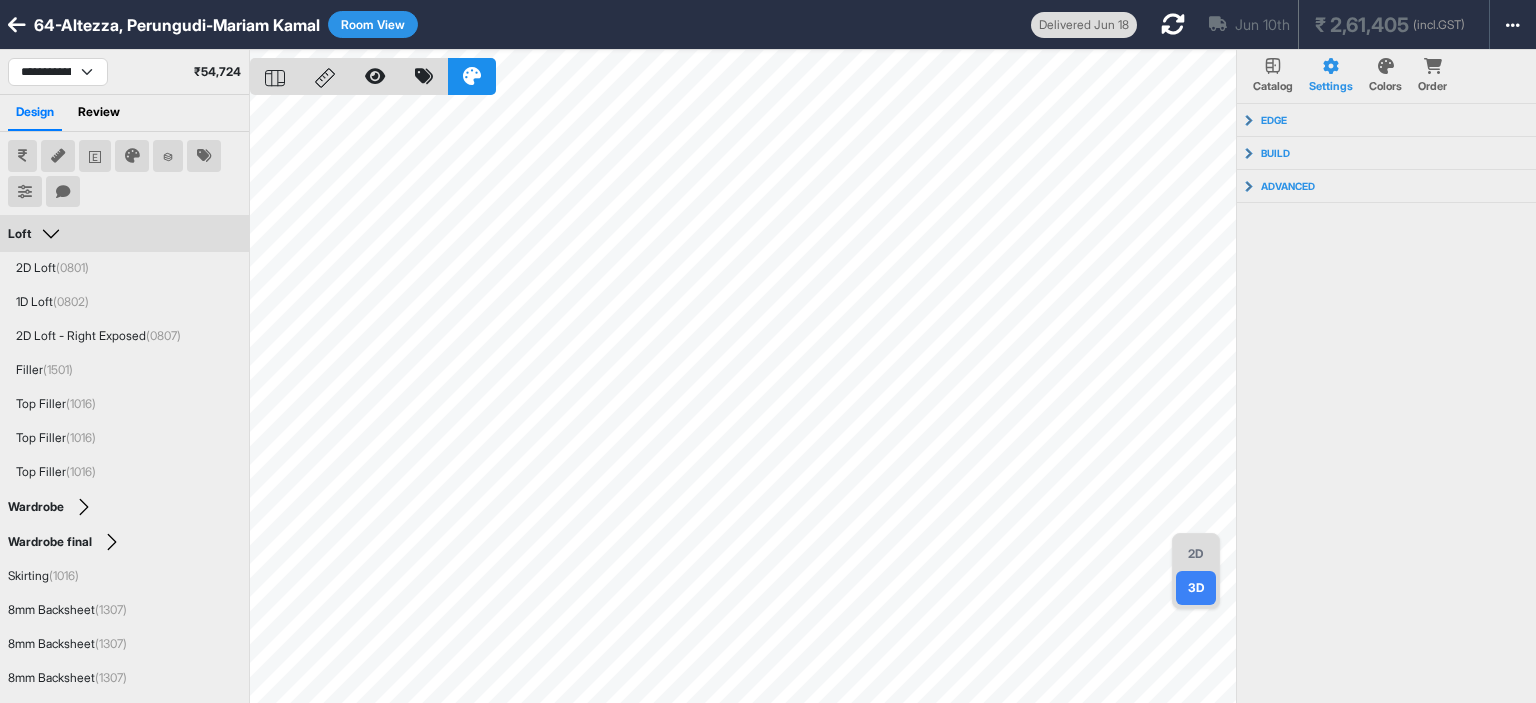 click on "2D" at bounding box center (1196, 554) 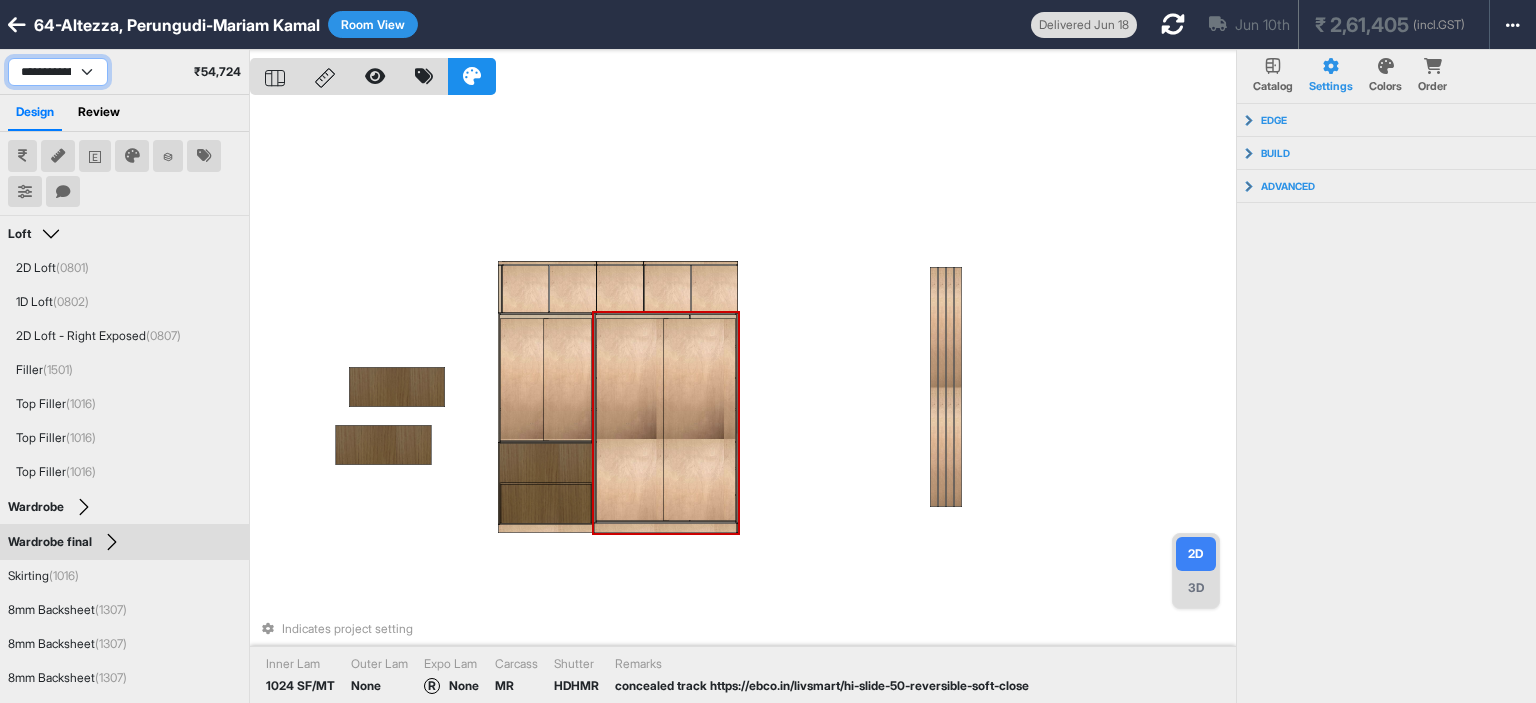 click on "**********" at bounding box center [58, 72] 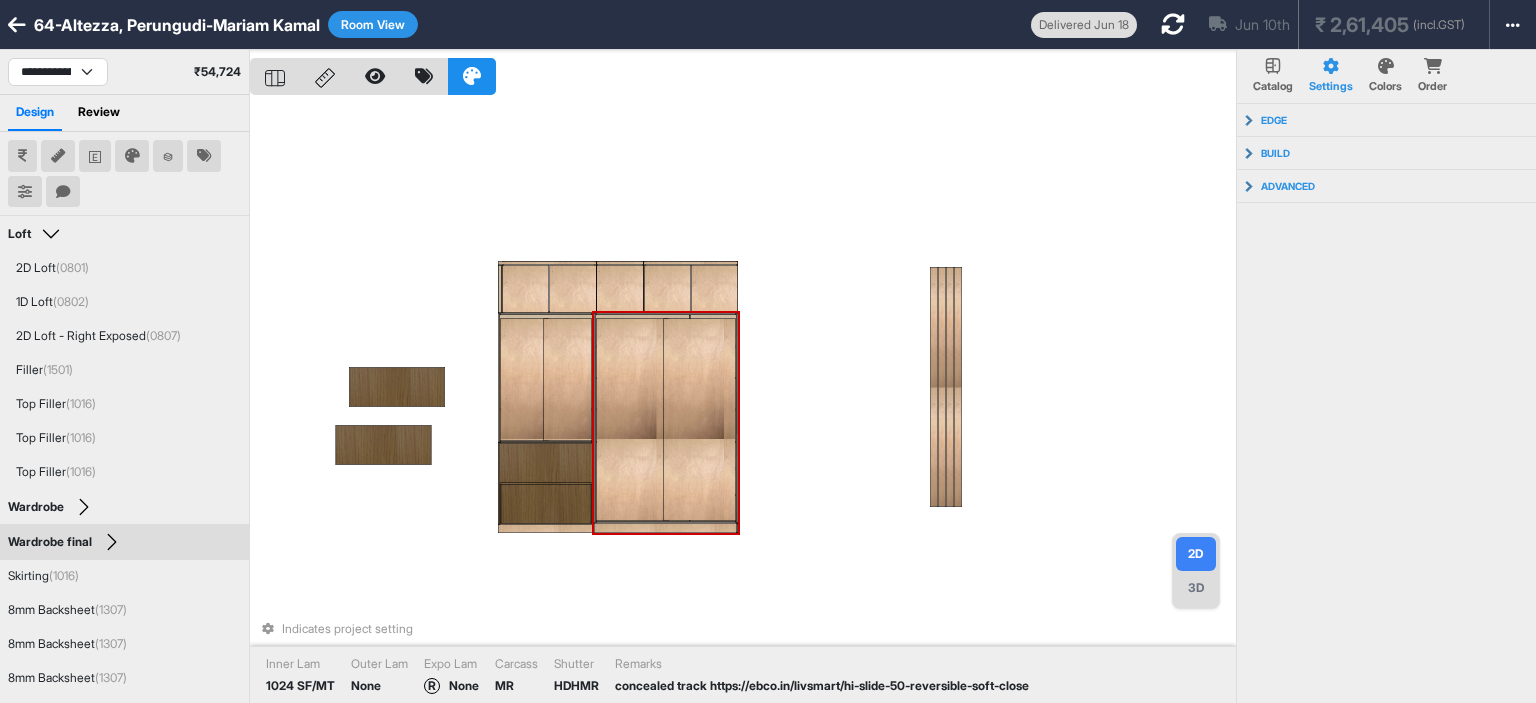 click on "Room View" at bounding box center (373, 24) 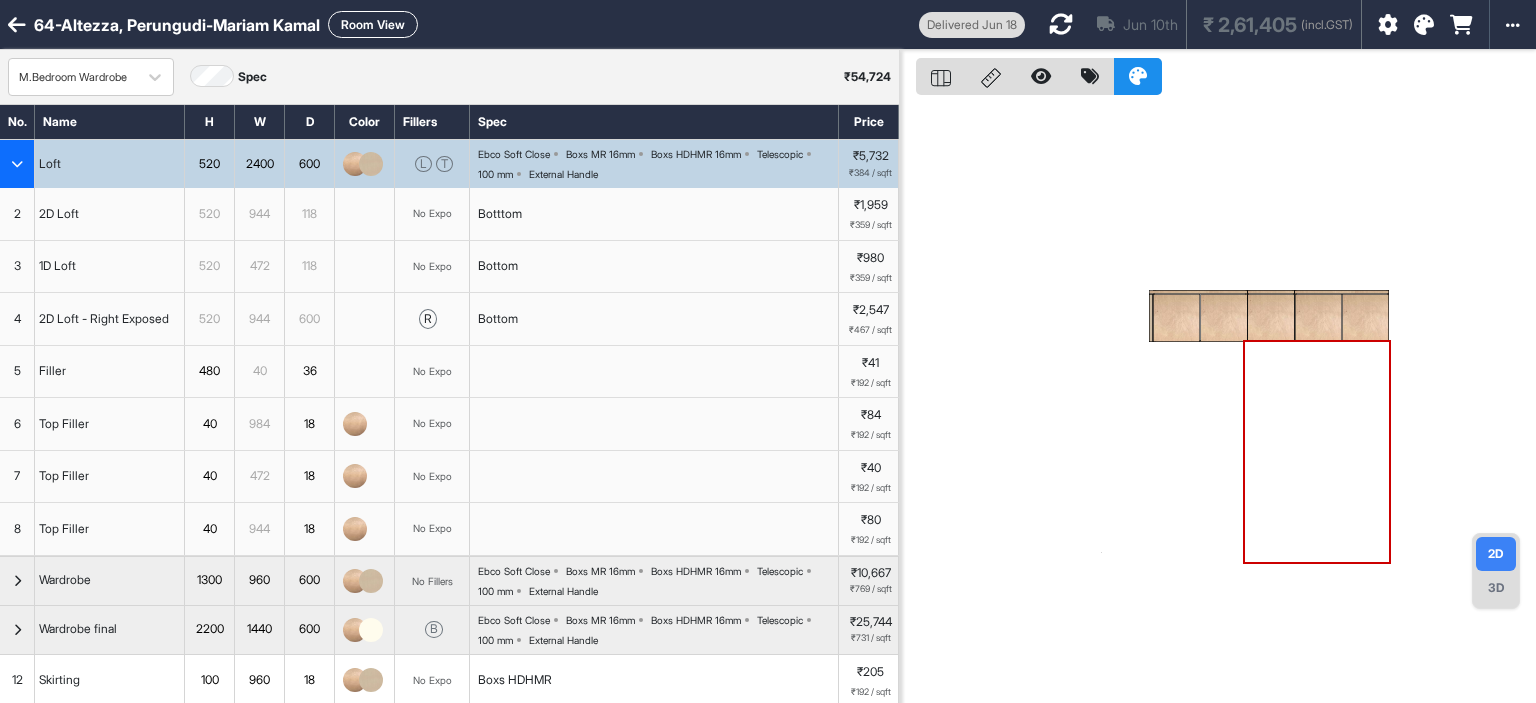 click at bounding box center (1176, 318) 